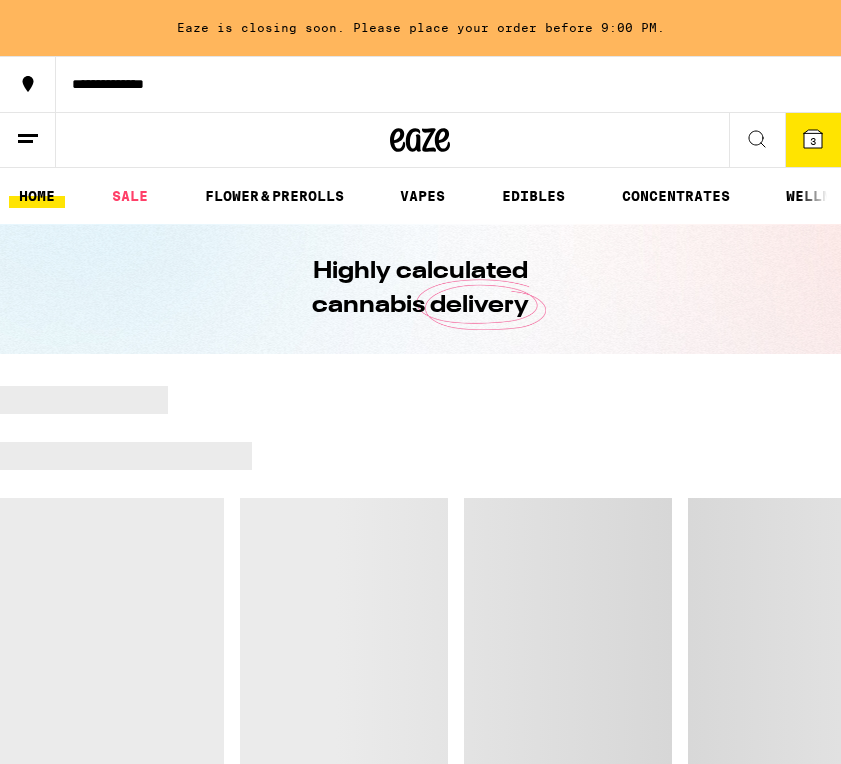 scroll, scrollTop: 0, scrollLeft: 0, axis: both 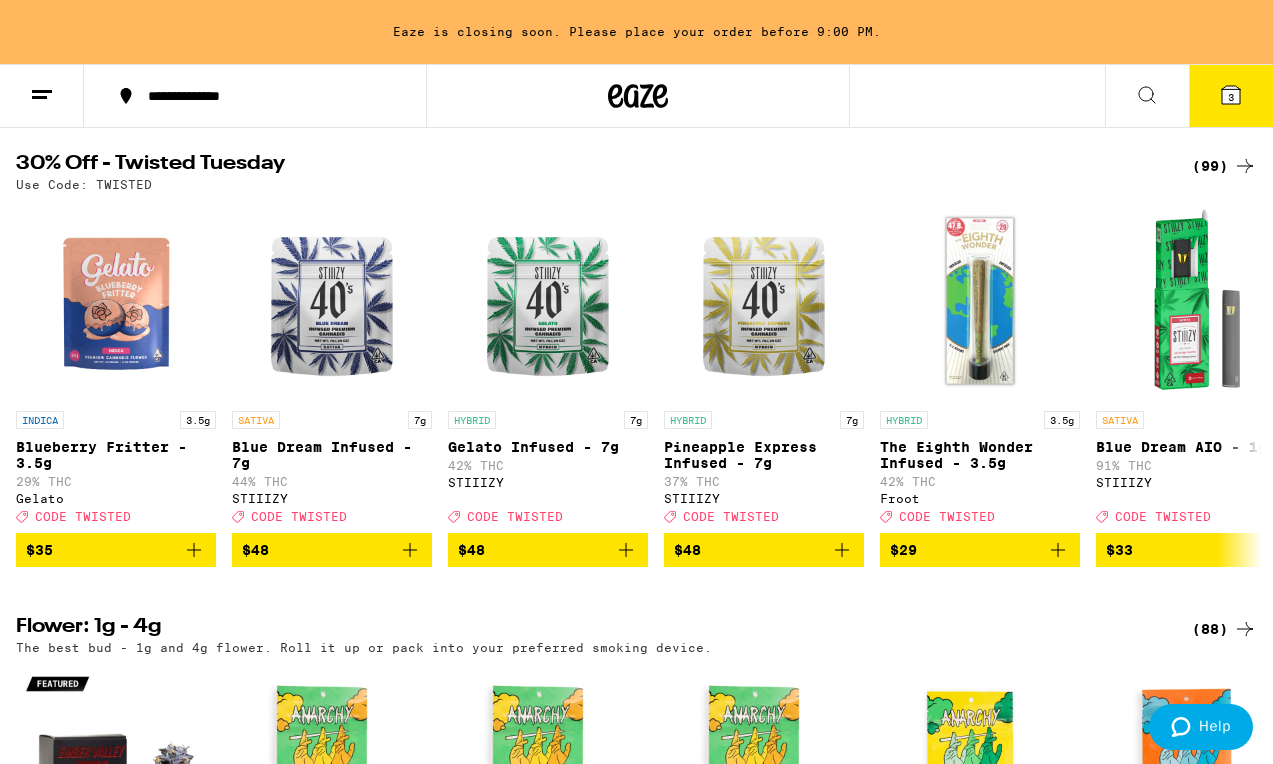 click on "(99)" at bounding box center [1224, 166] 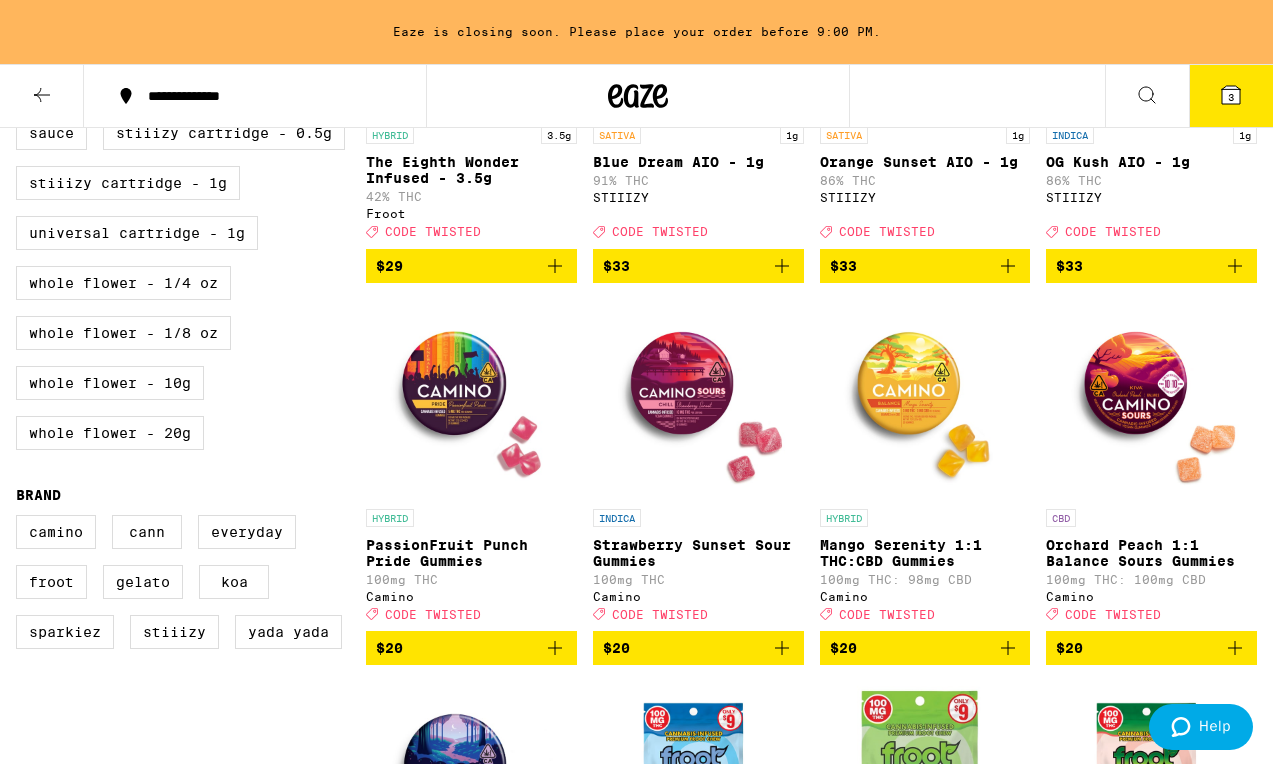 scroll, scrollTop: 805, scrollLeft: 0, axis: vertical 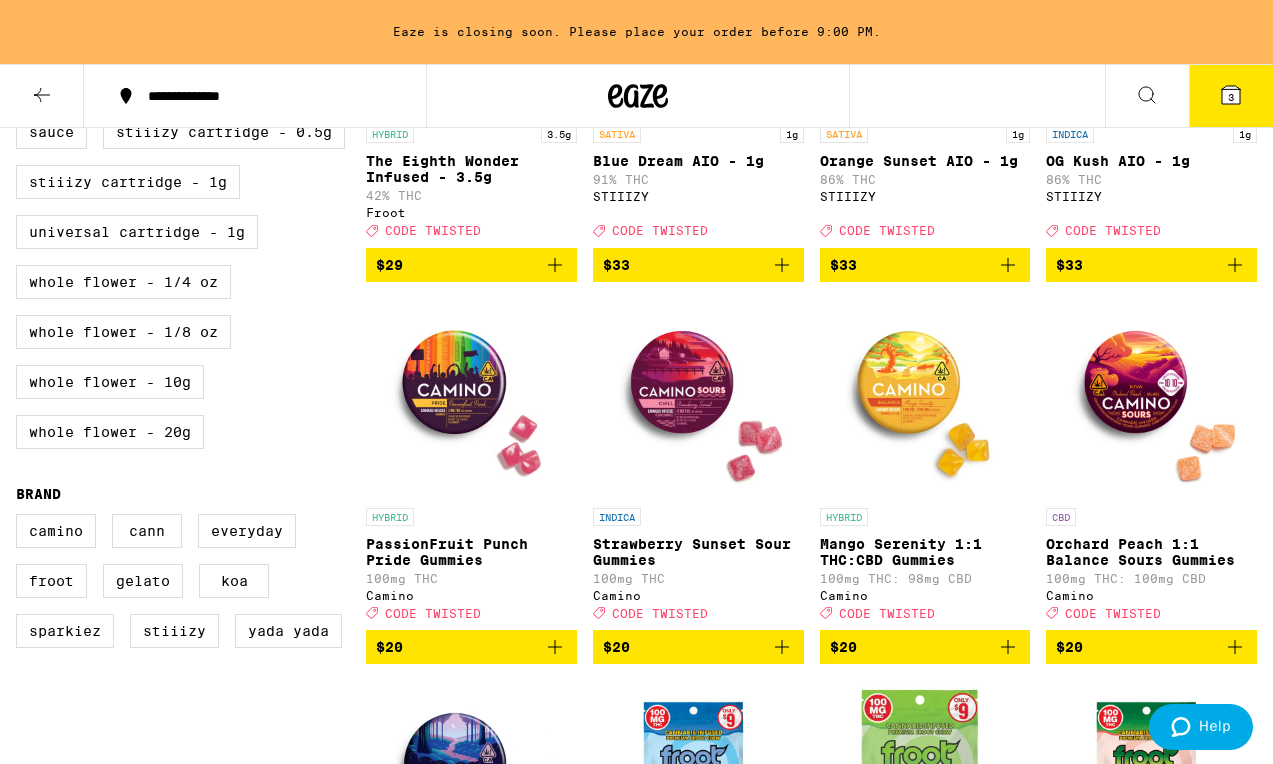 click 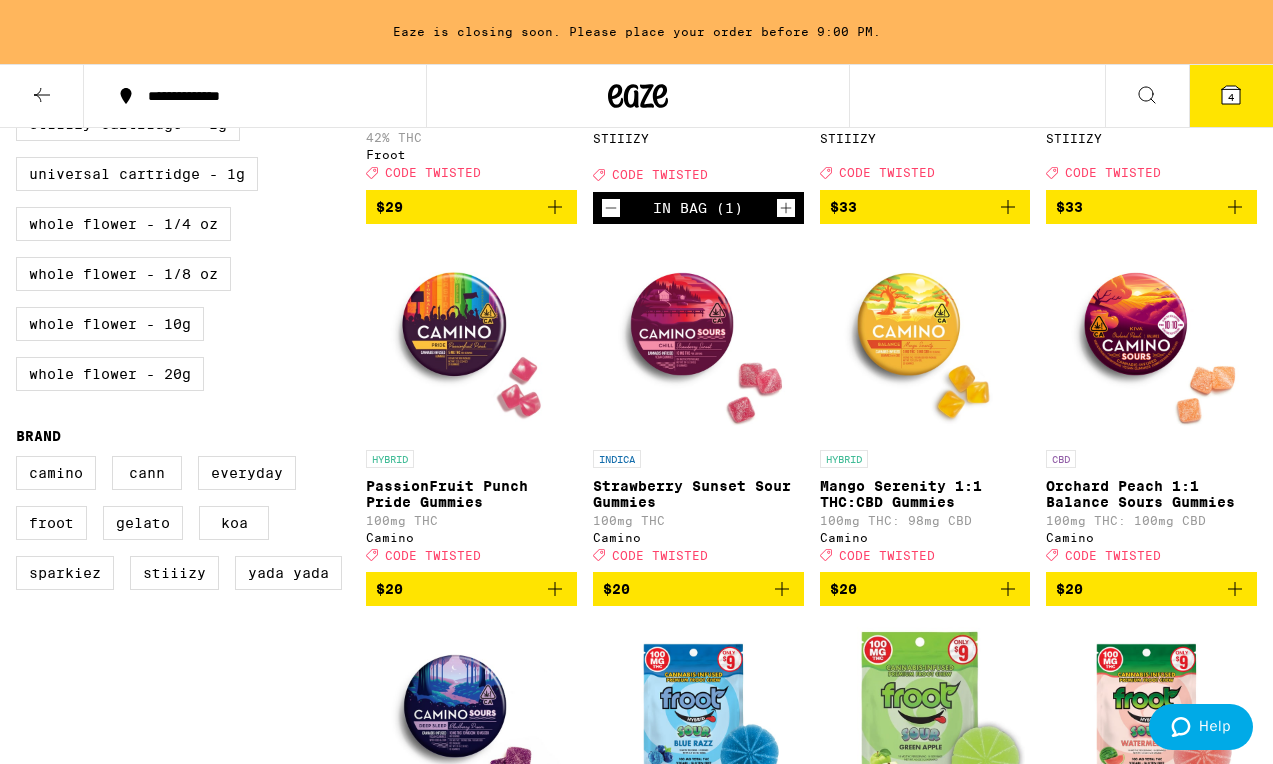 scroll, scrollTop: 859, scrollLeft: 0, axis: vertical 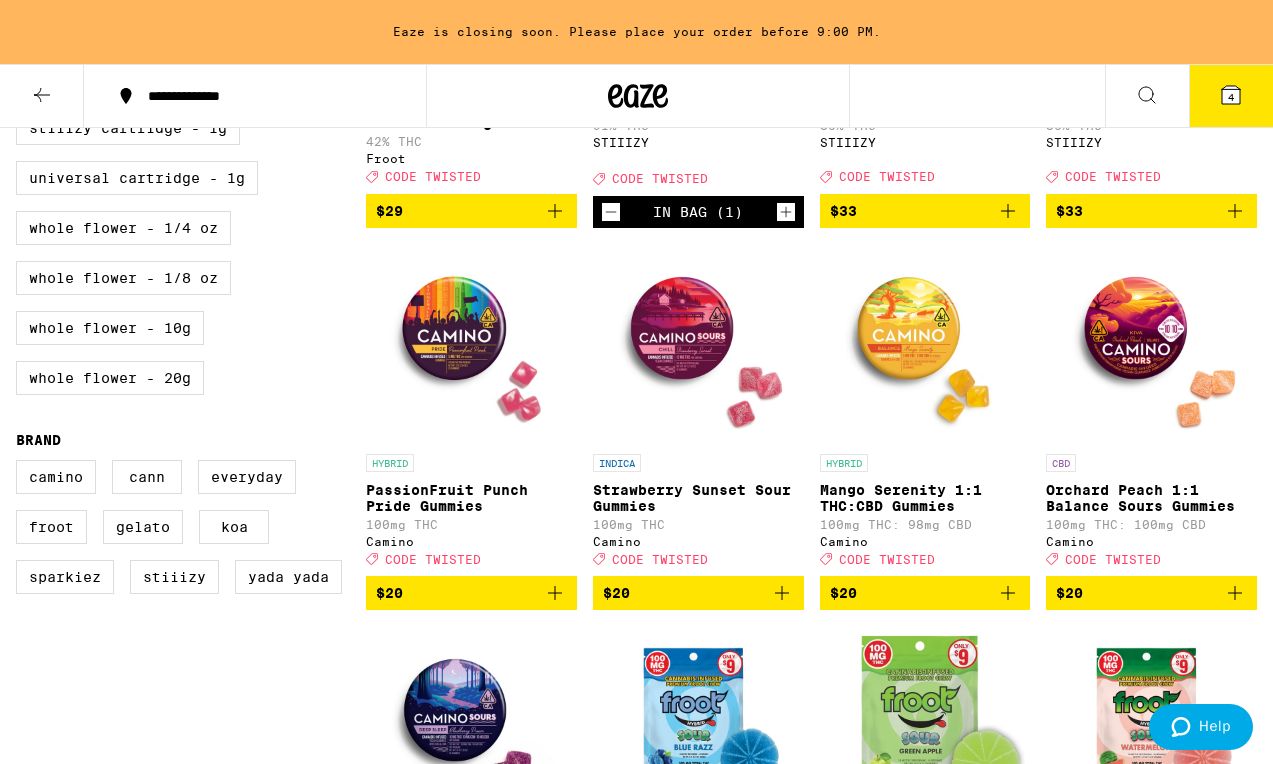 click 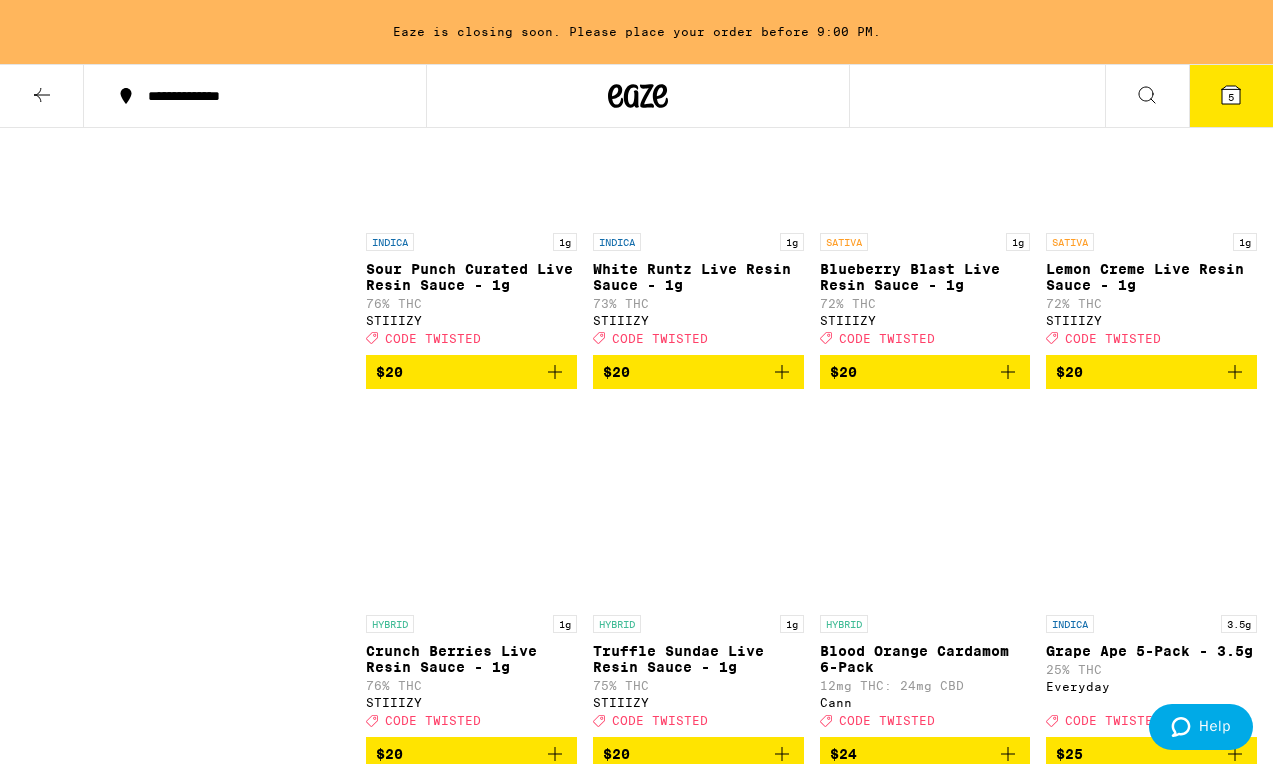 scroll, scrollTop: 4152, scrollLeft: 0, axis: vertical 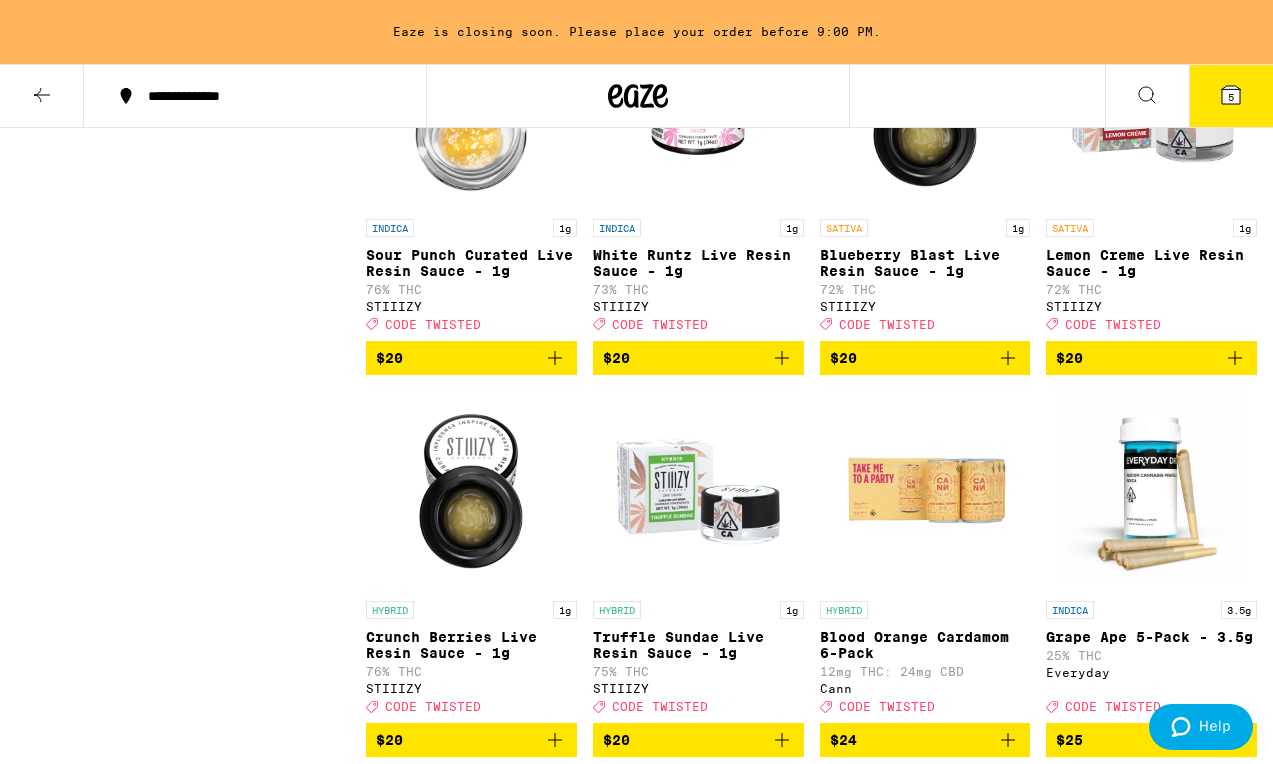 click 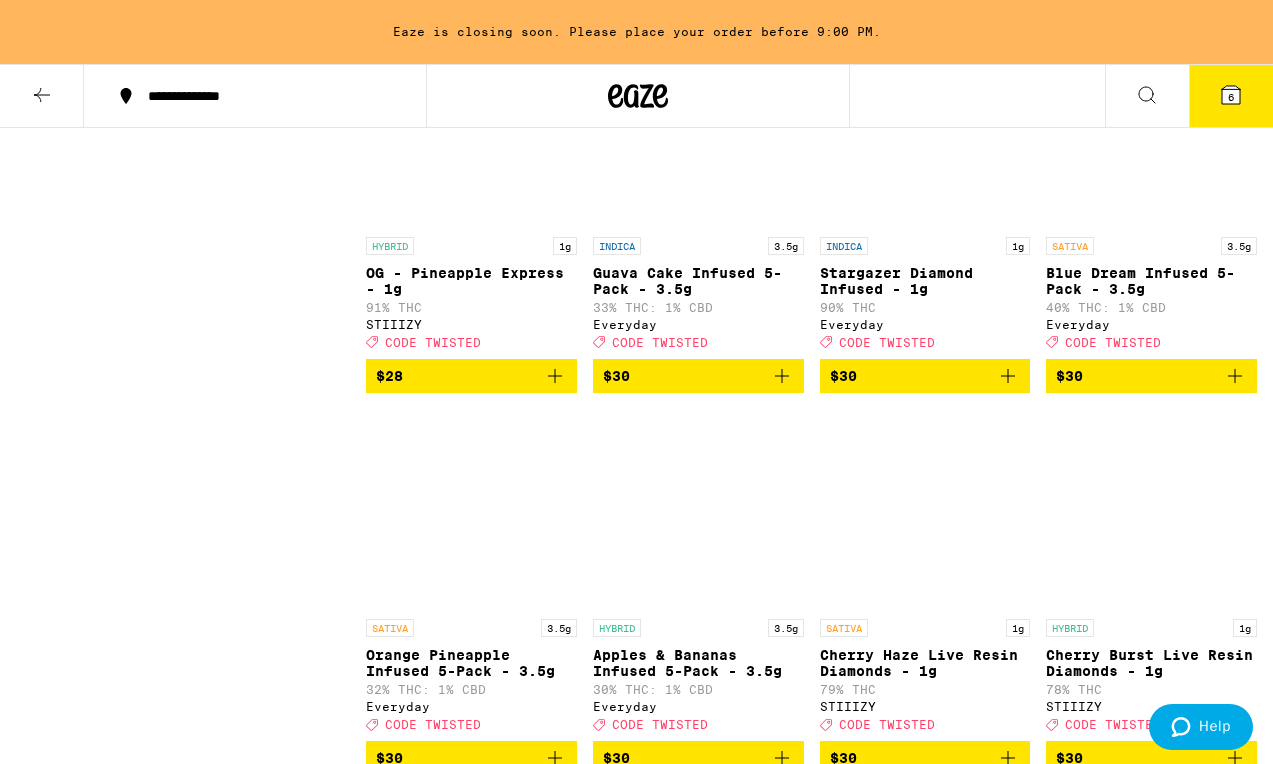 scroll, scrollTop: 5658, scrollLeft: 0, axis: vertical 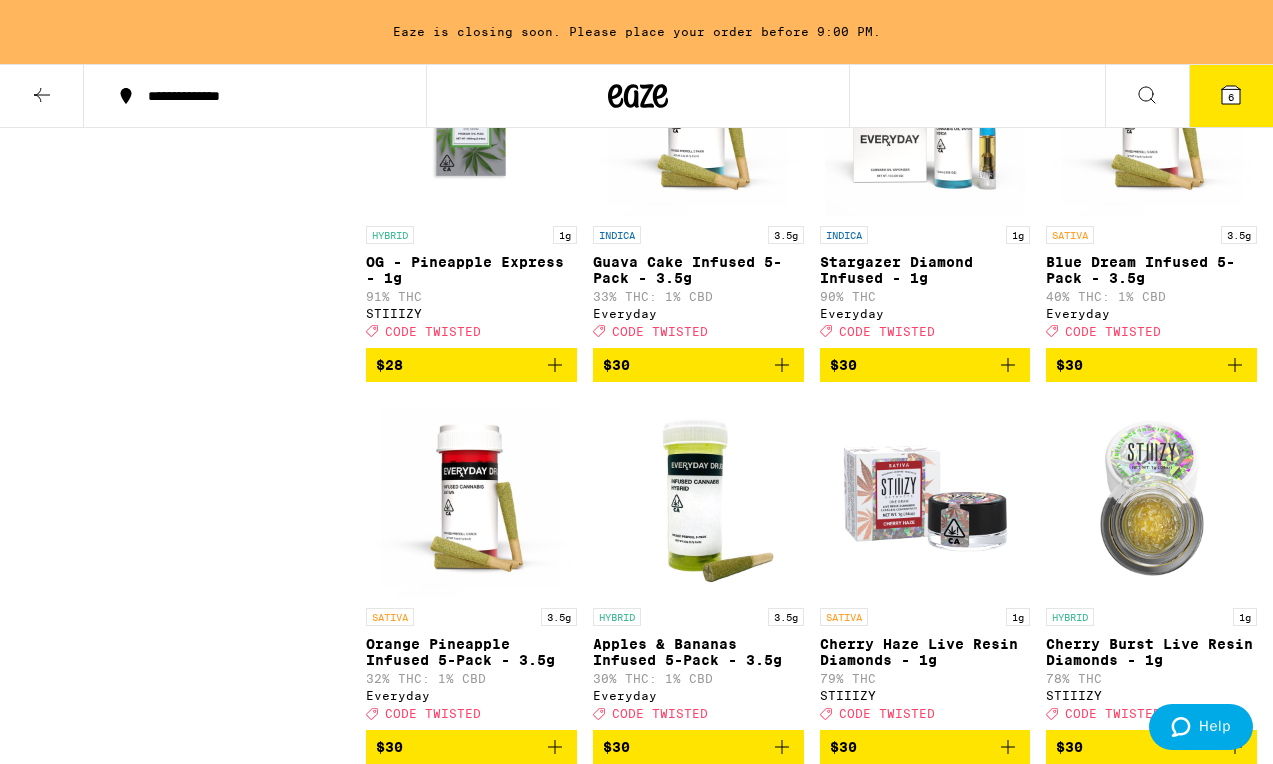 click 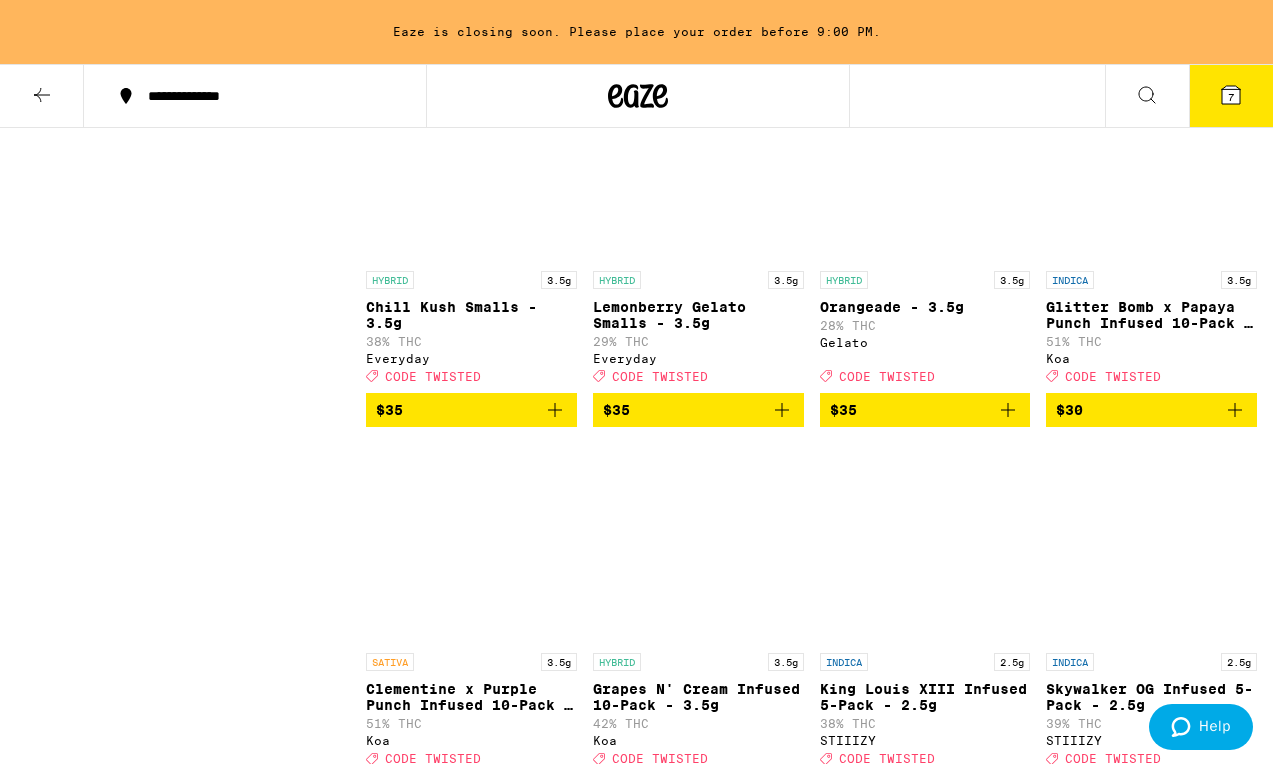 scroll, scrollTop: 6780, scrollLeft: 0, axis: vertical 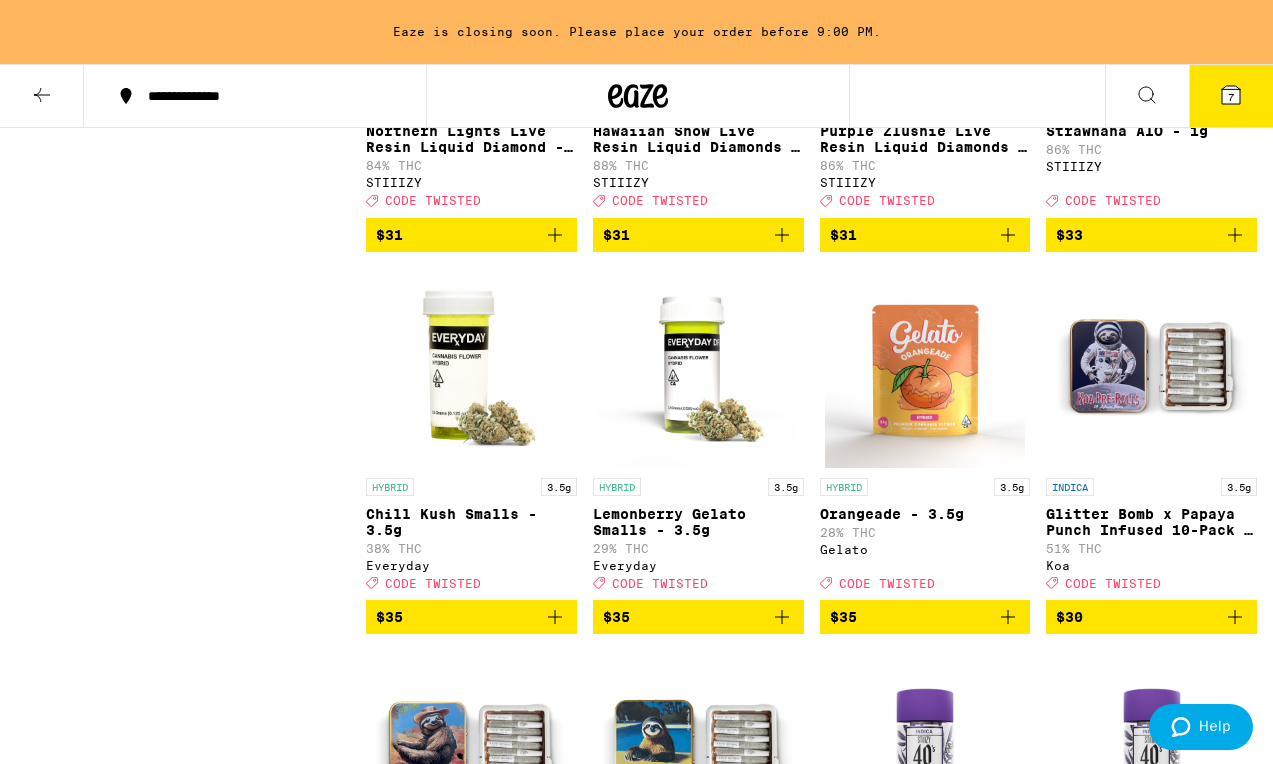 click 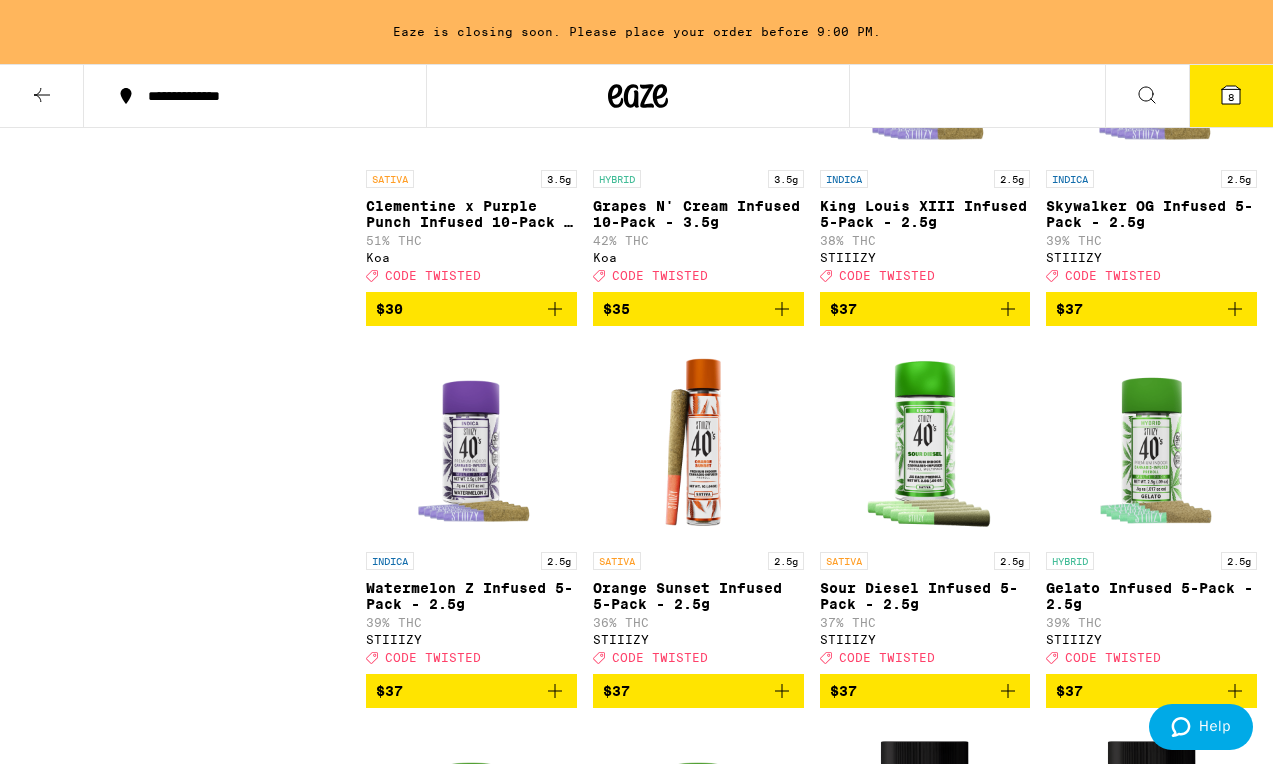scroll, scrollTop: 7367, scrollLeft: 0, axis: vertical 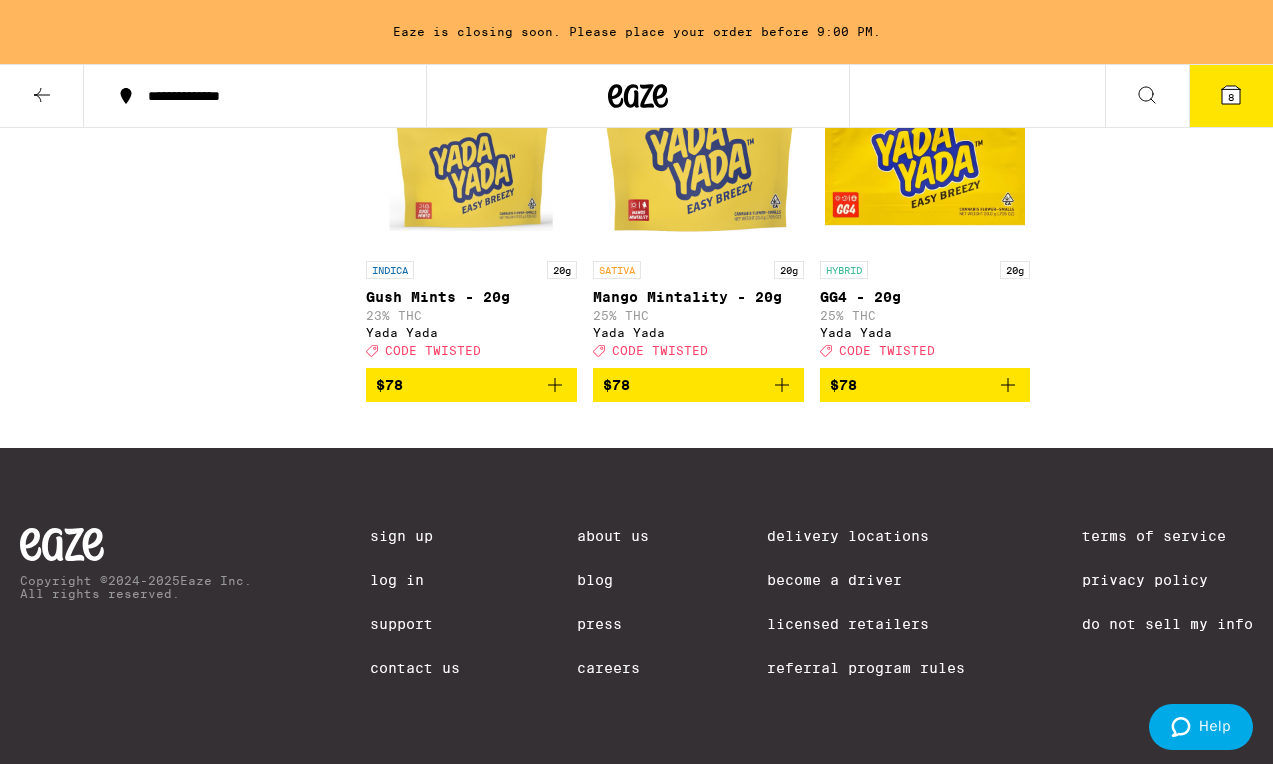 click 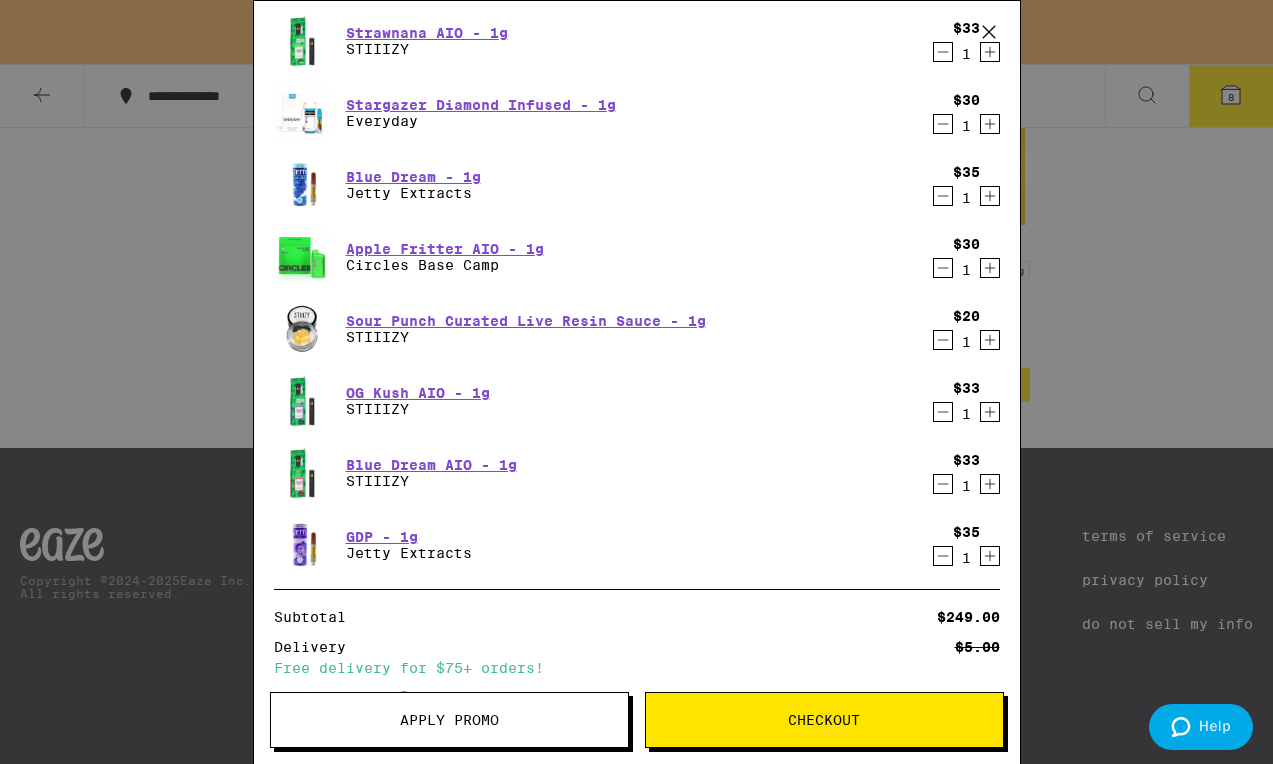 click 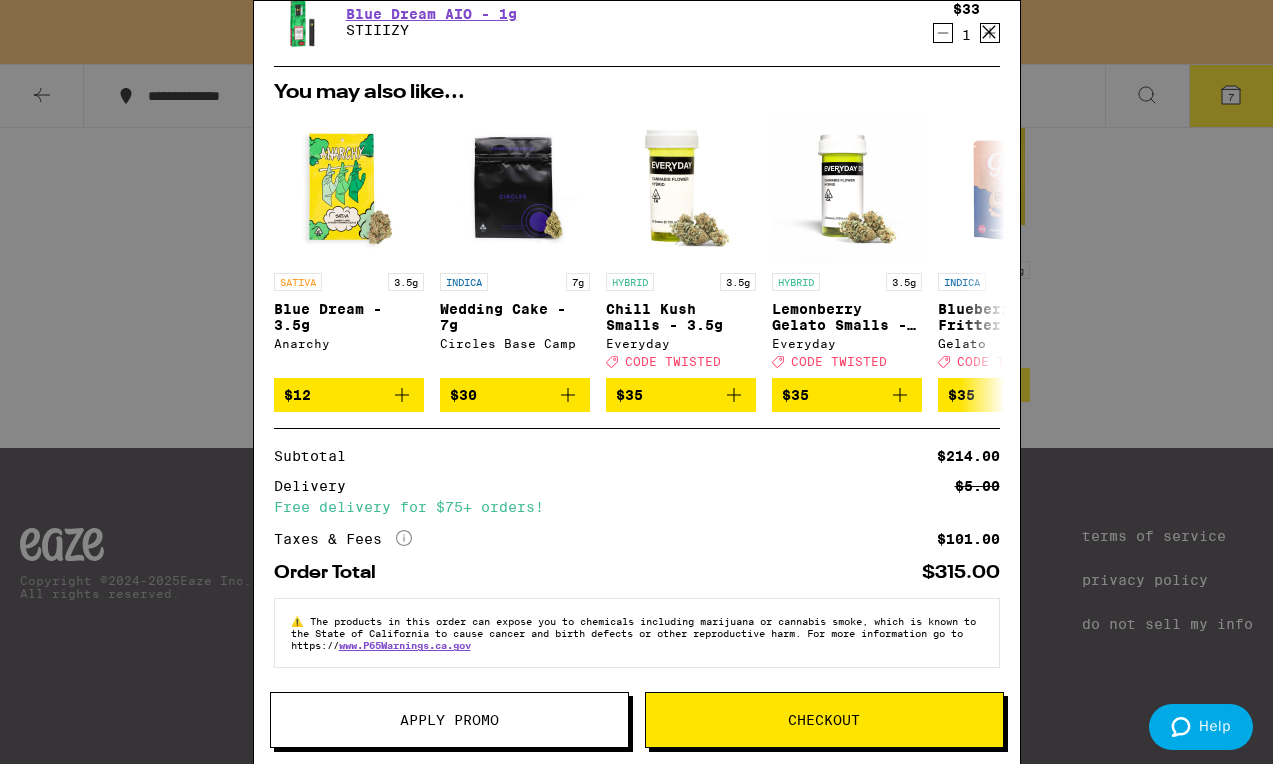 scroll, scrollTop: 588, scrollLeft: 0, axis: vertical 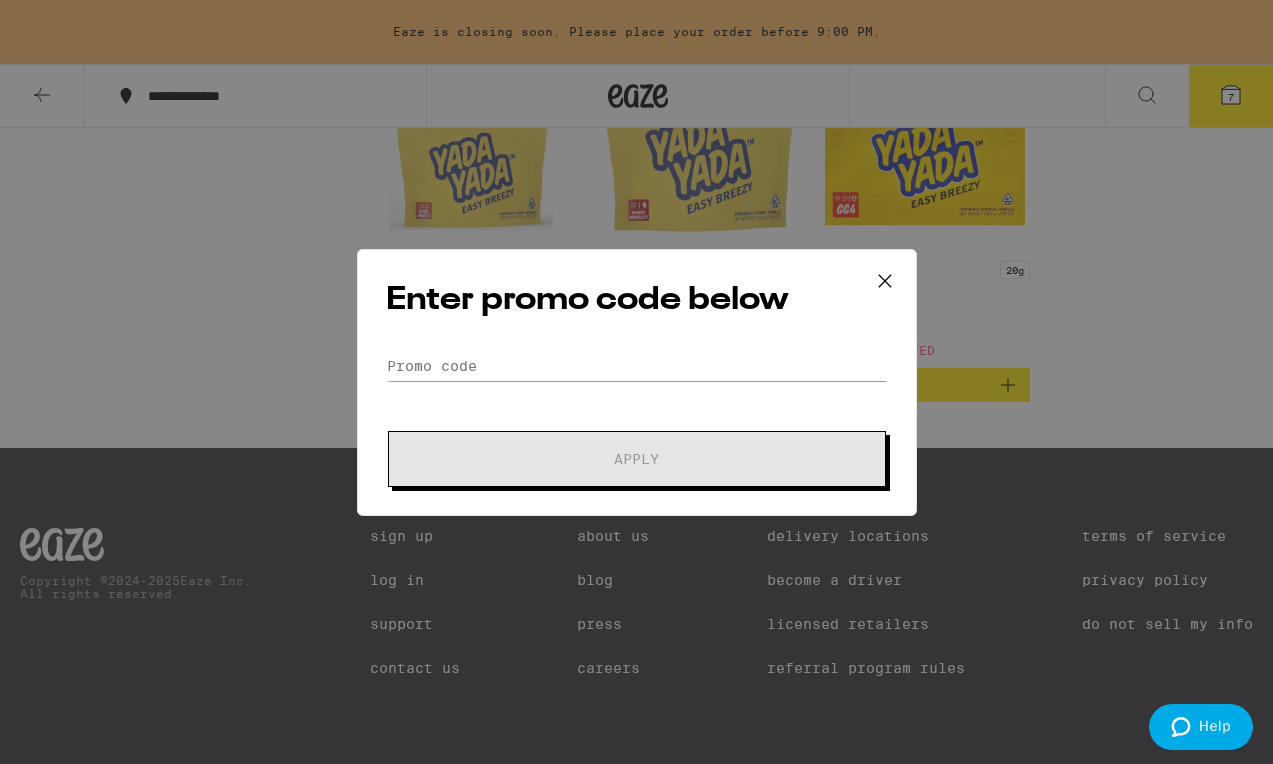 click on "Enter promo code below Promo Code Apply" at bounding box center (637, 382) 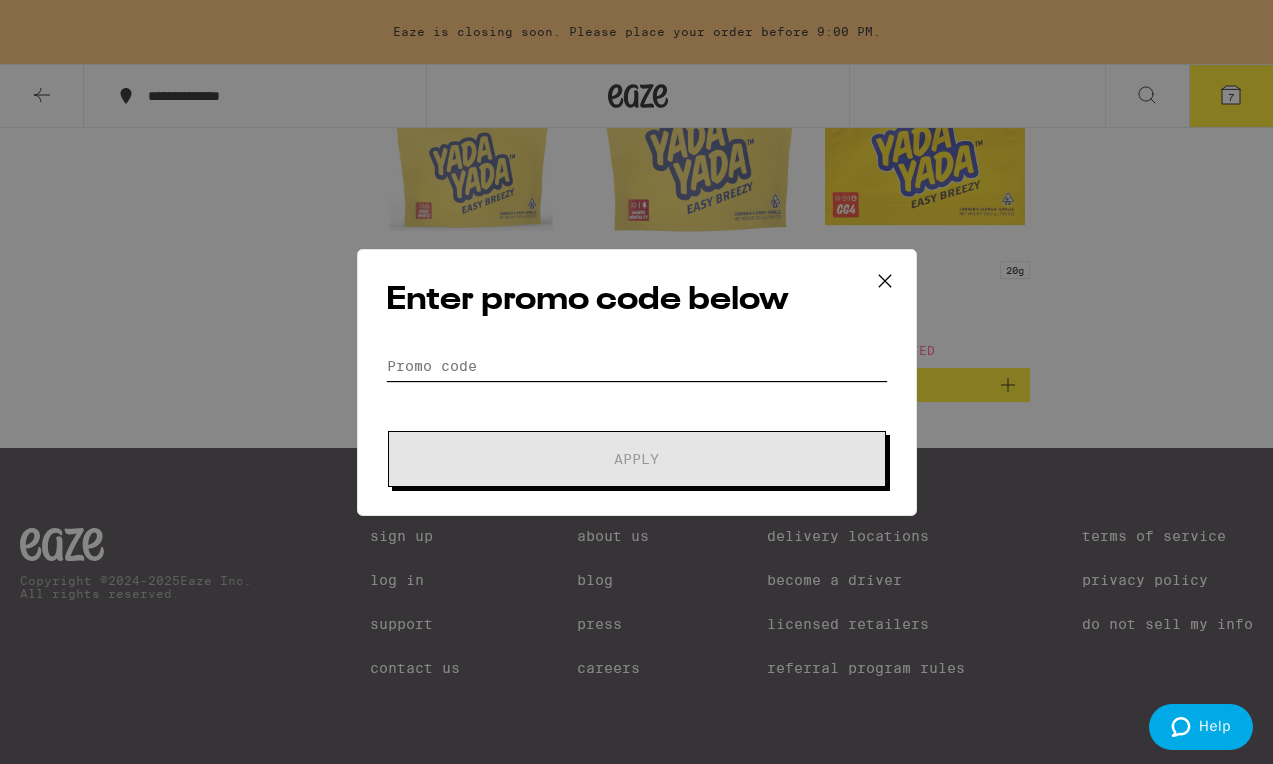 click on "Promo Code" at bounding box center (637, 366) 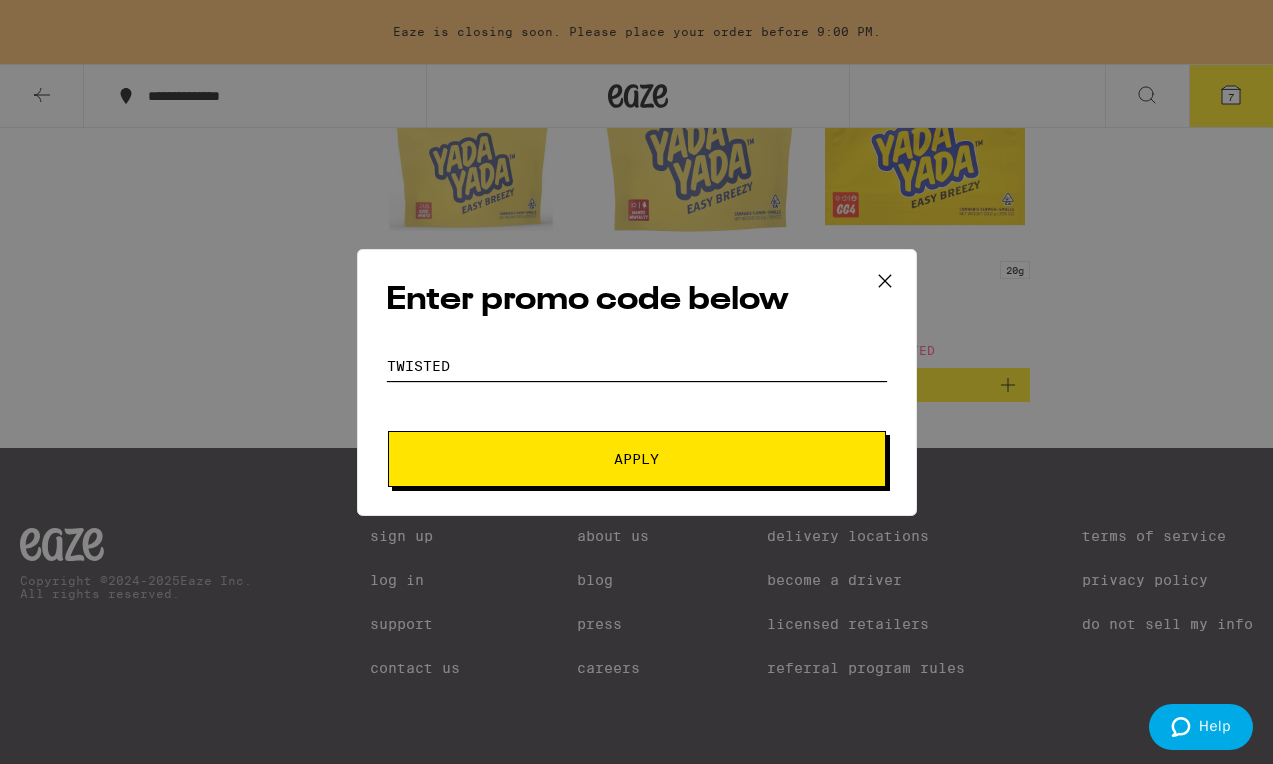 type on "TWISTED" 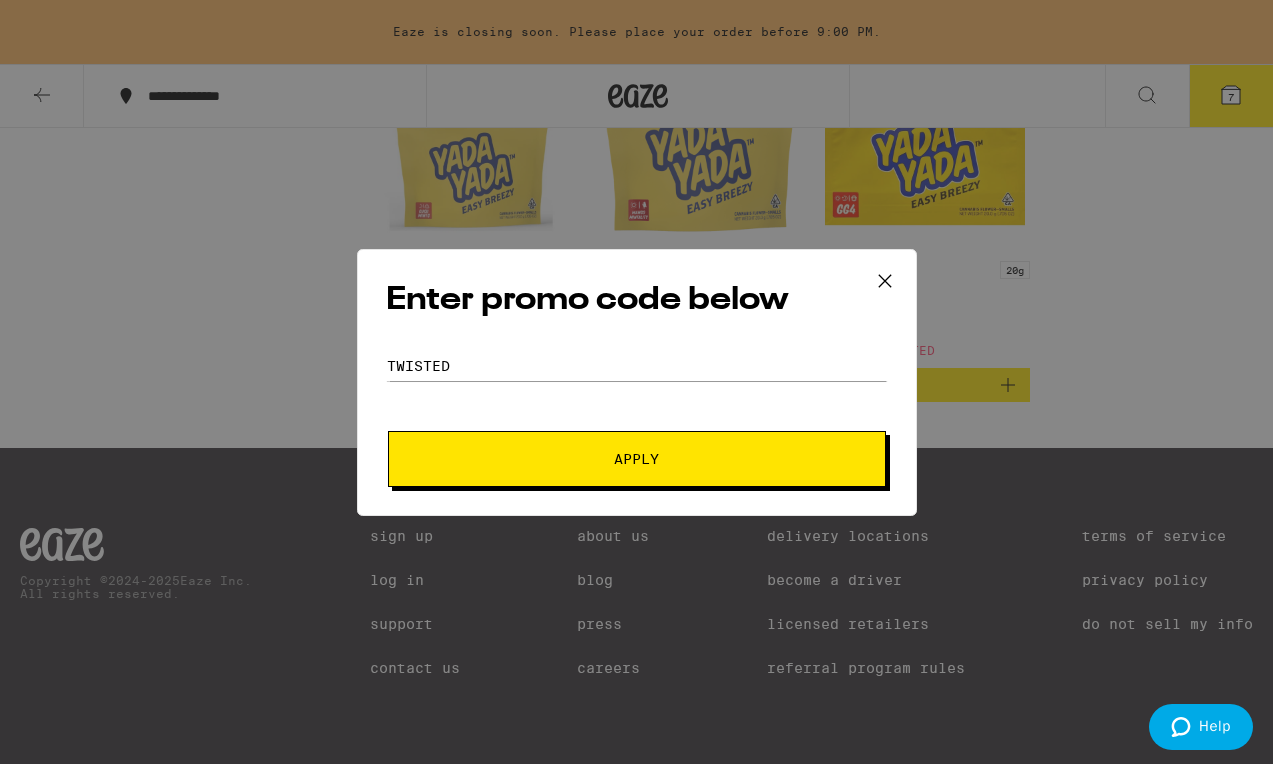 click on "Apply" at bounding box center (637, 459) 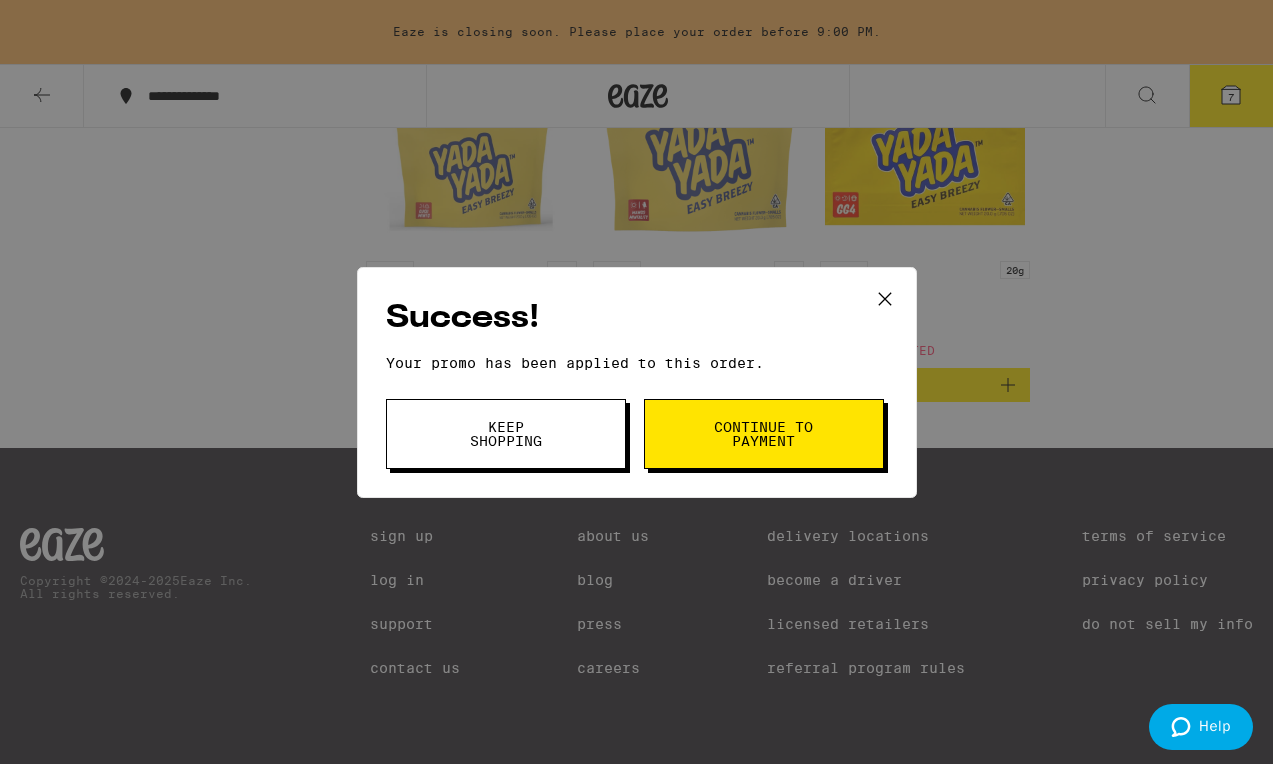 click 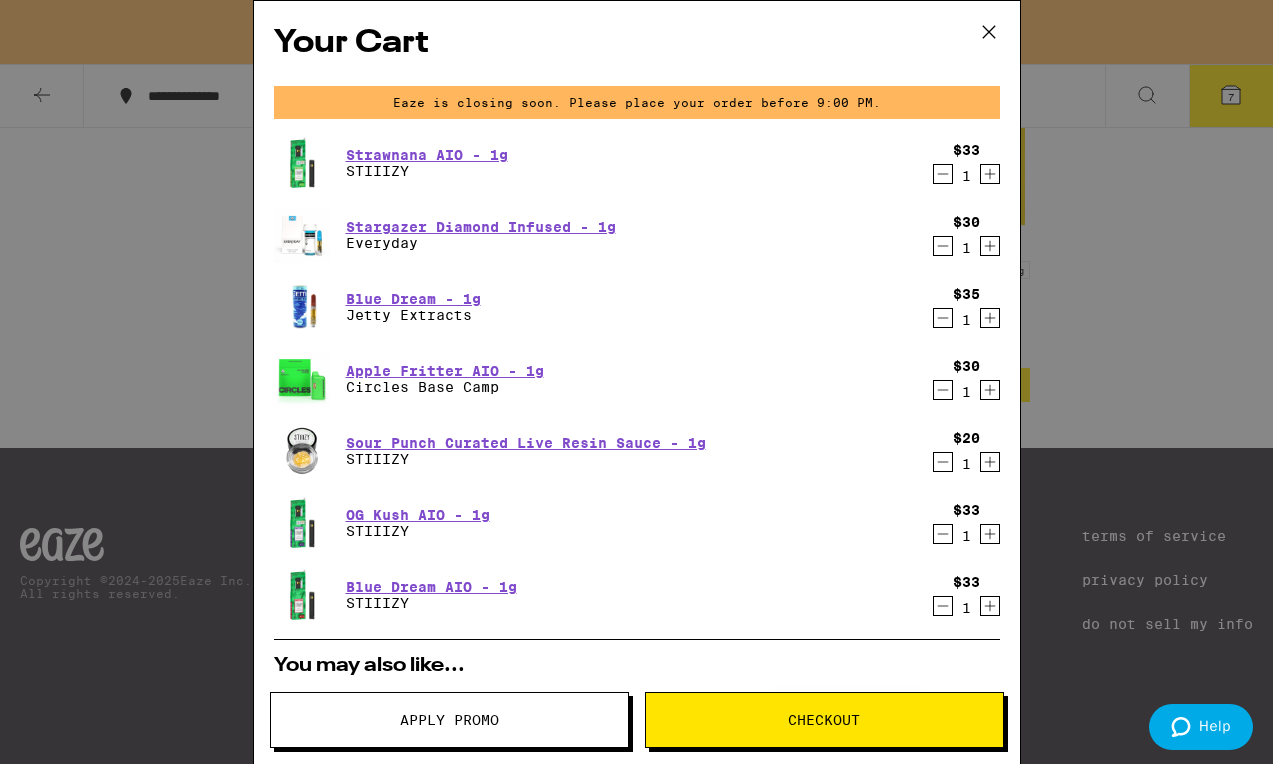 scroll, scrollTop: 0, scrollLeft: 0, axis: both 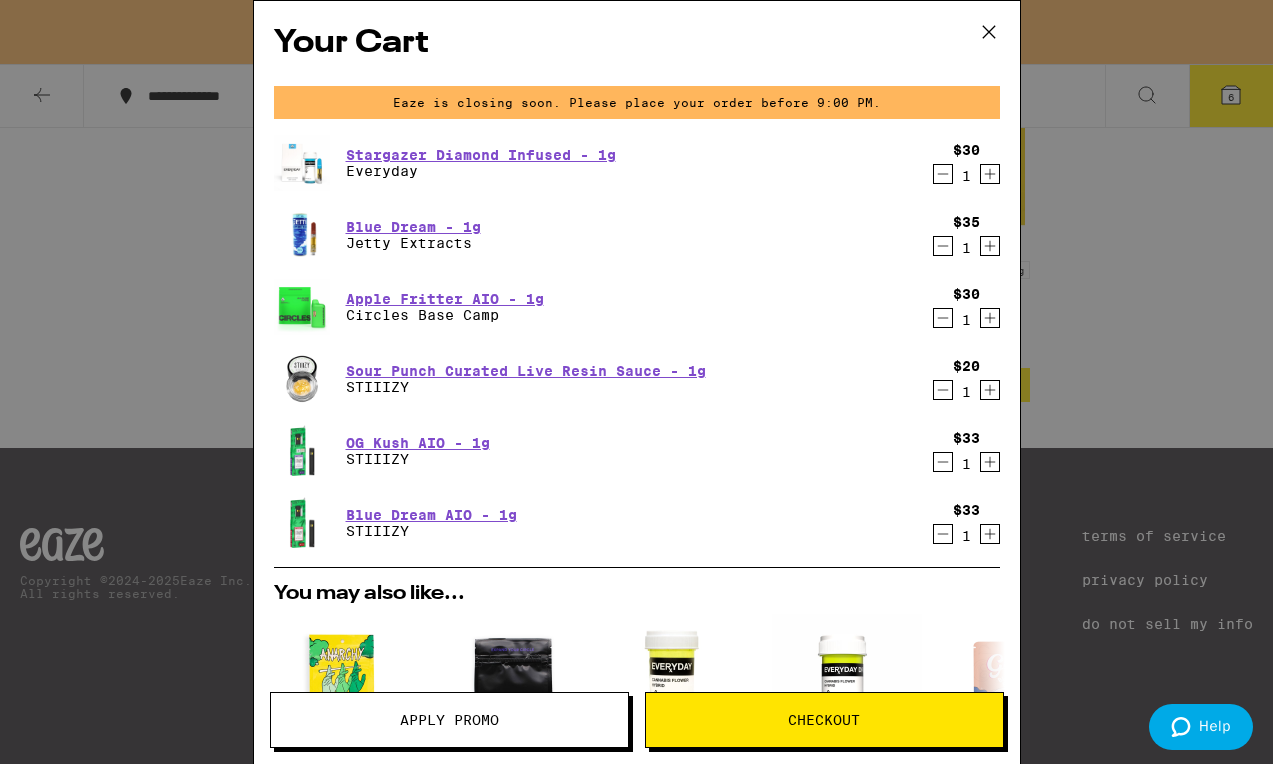 click 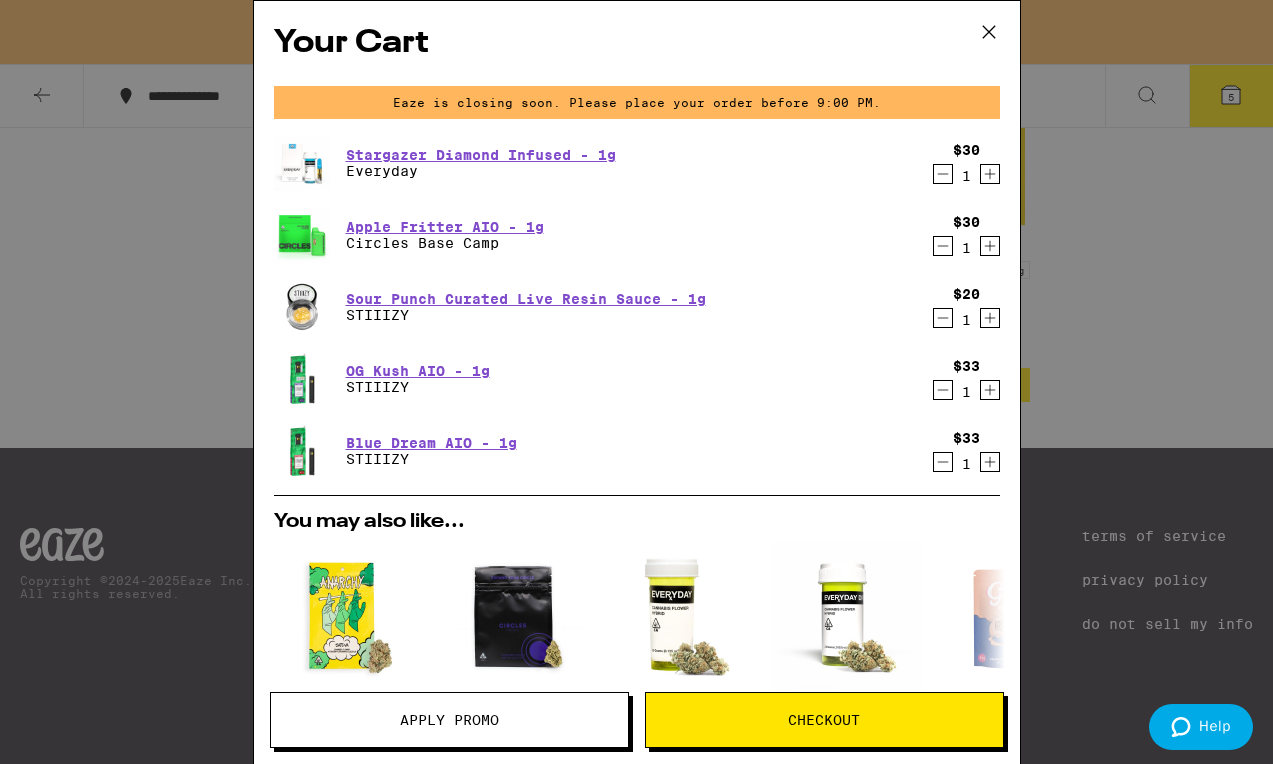 click 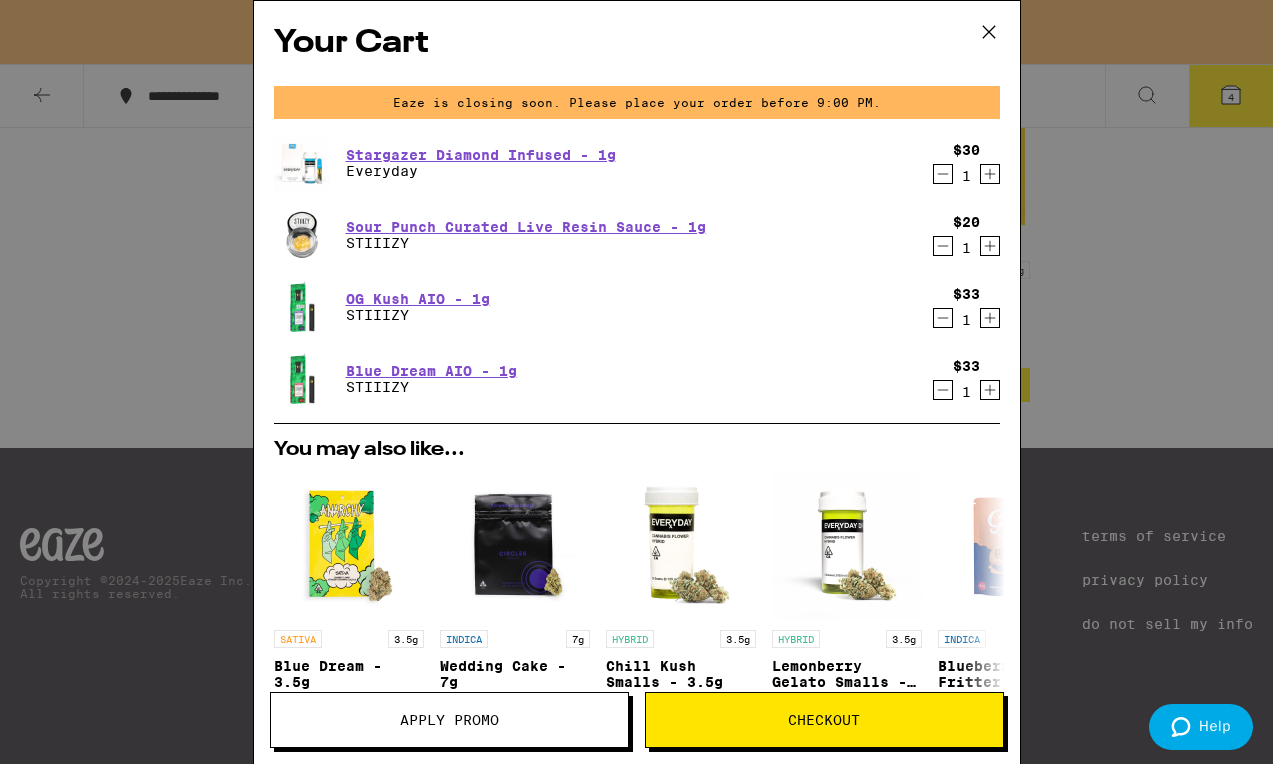 scroll, scrollTop: 0, scrollLeft: 0, axis: both 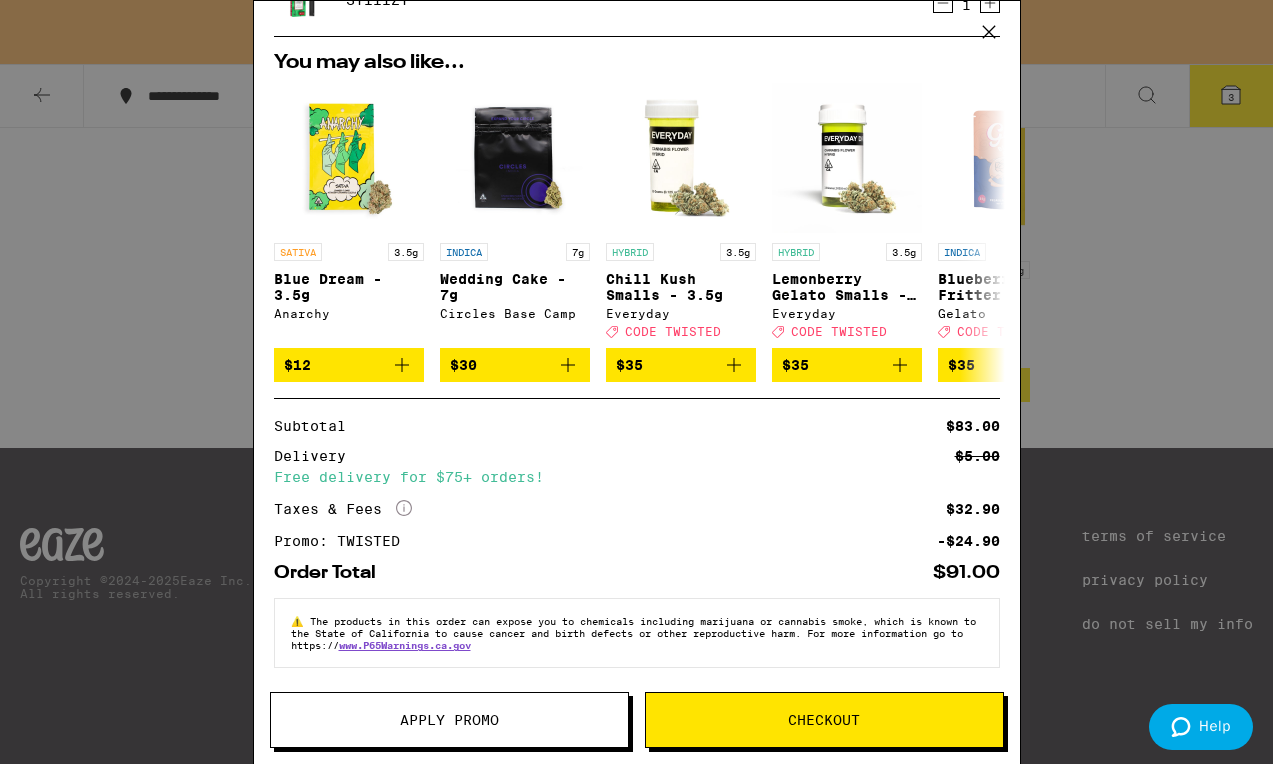 click on "Checkout" at bounding box center [824, 720] 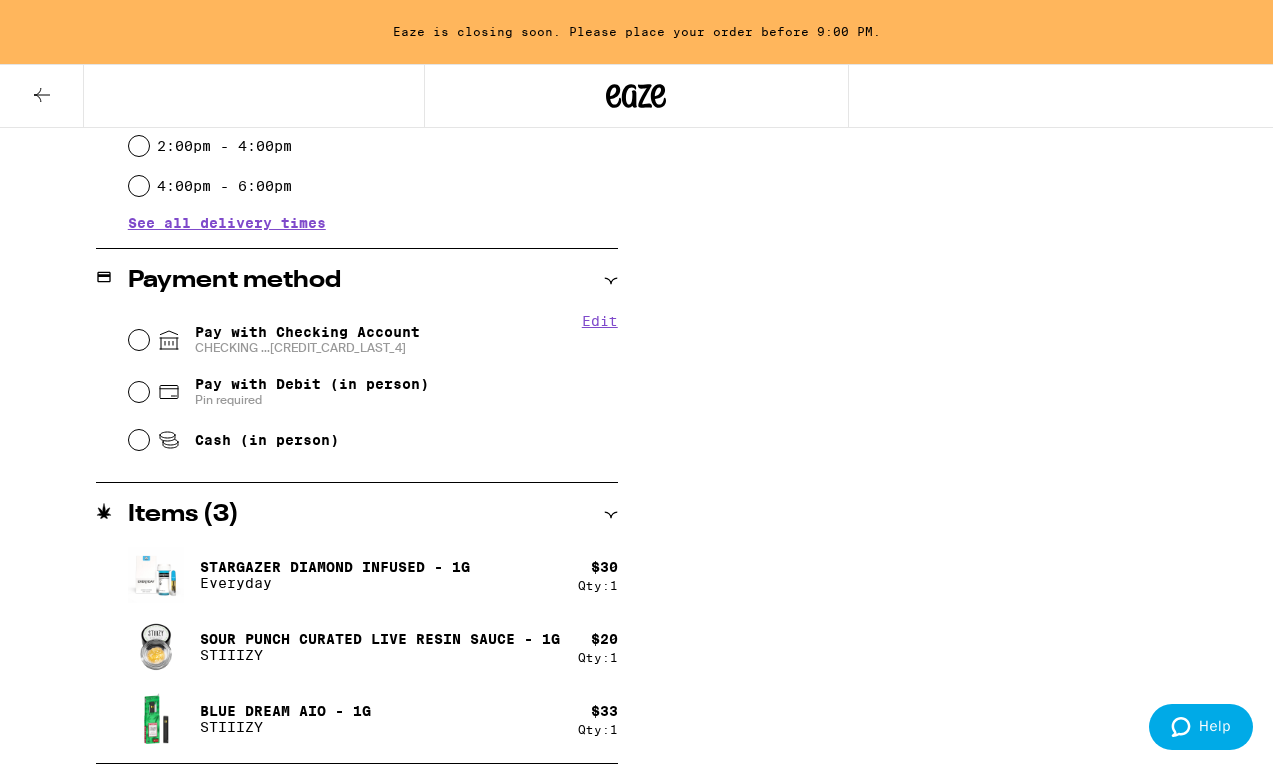 scroll, scrollTop: 740, scrollLeft: 0, axis: vertical 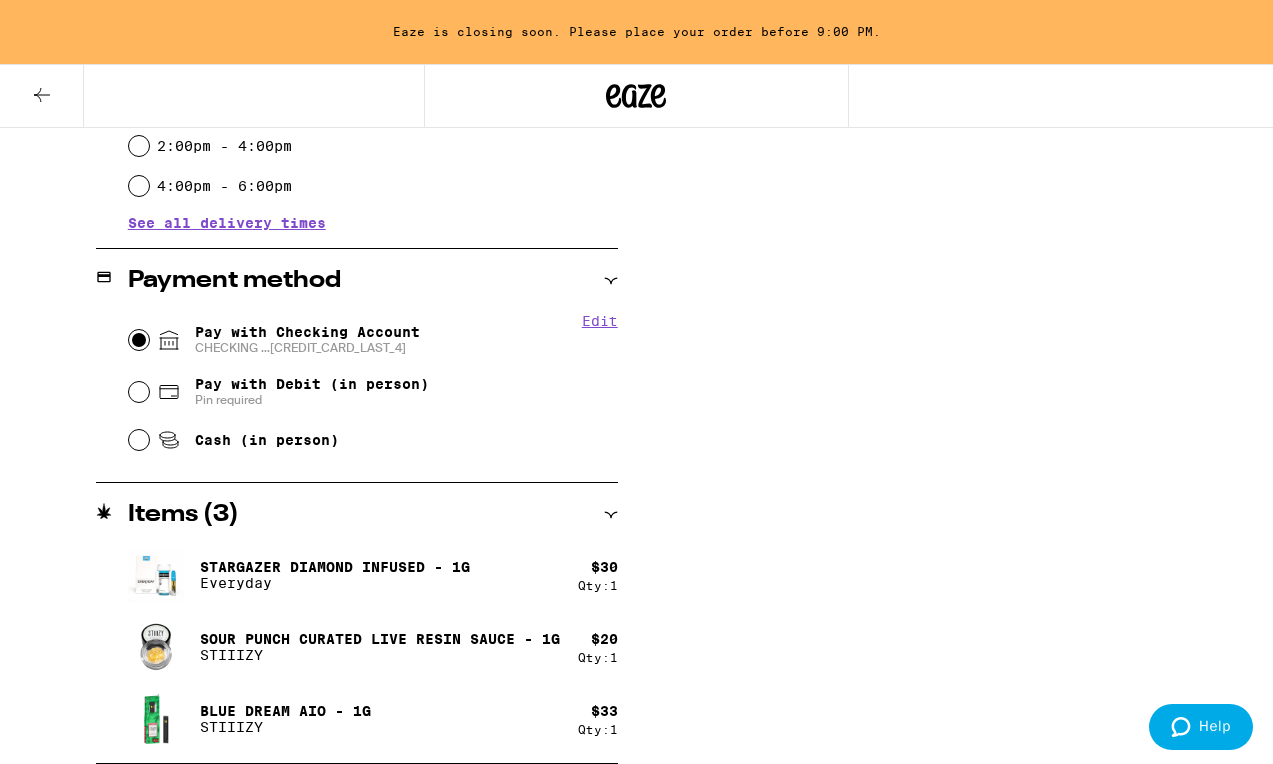 radio on "true" 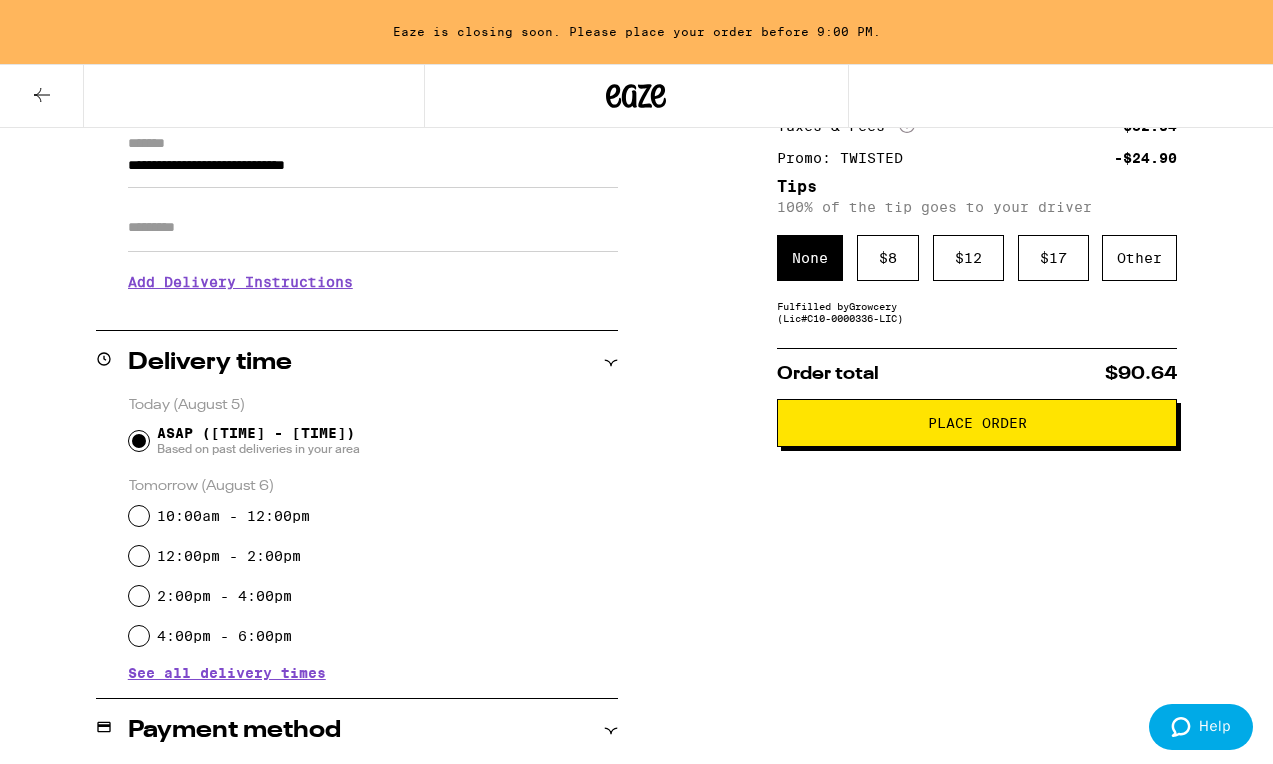 scroll, scrollTop: 323, scrollLeft: 0, axis: vertical 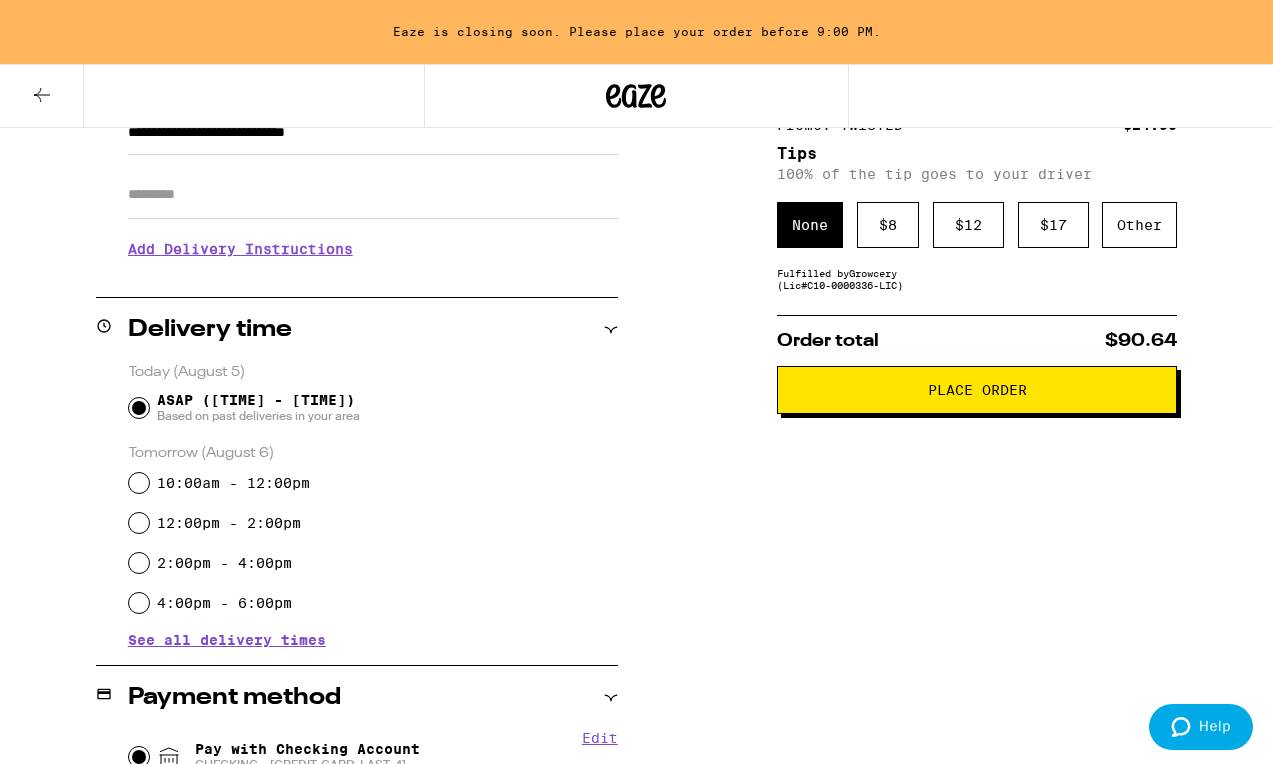 click on "Place Order" at bounding box center (977, 390) 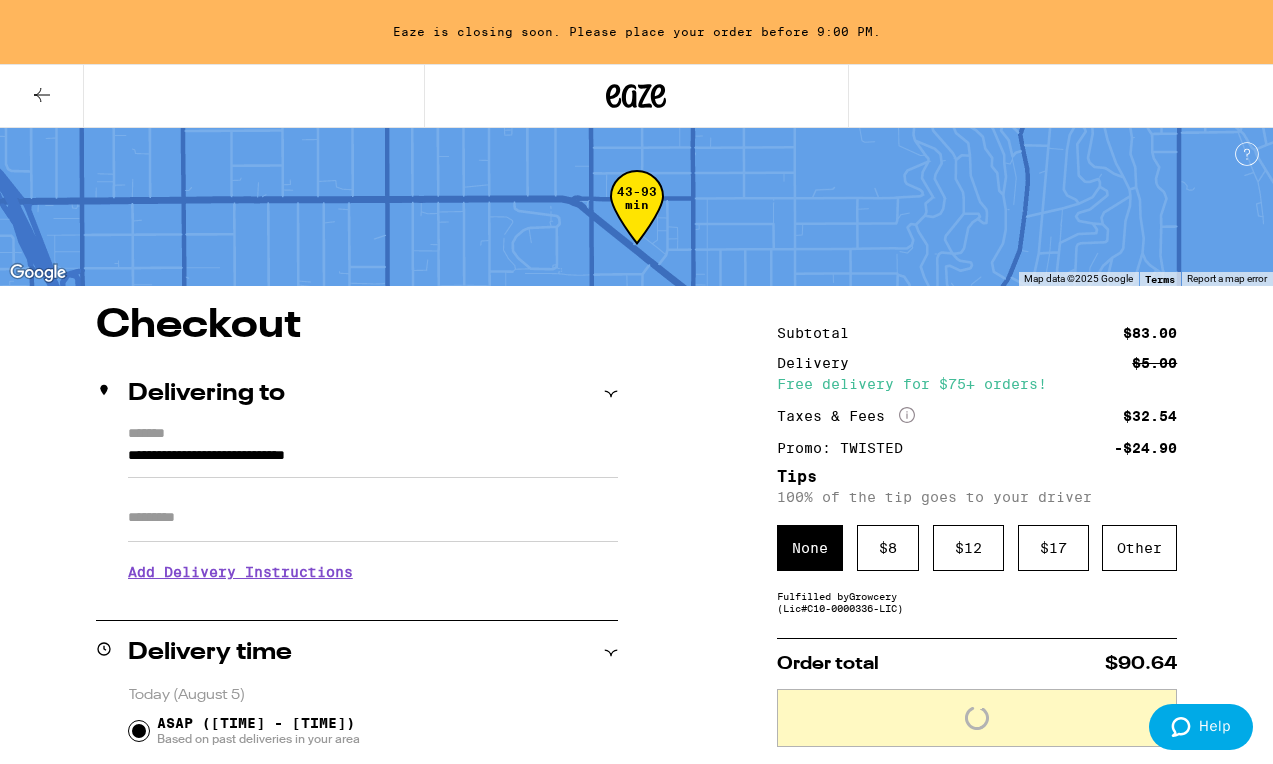 scroll, scrollTop: 0, scrollLeft: 0, axis: both 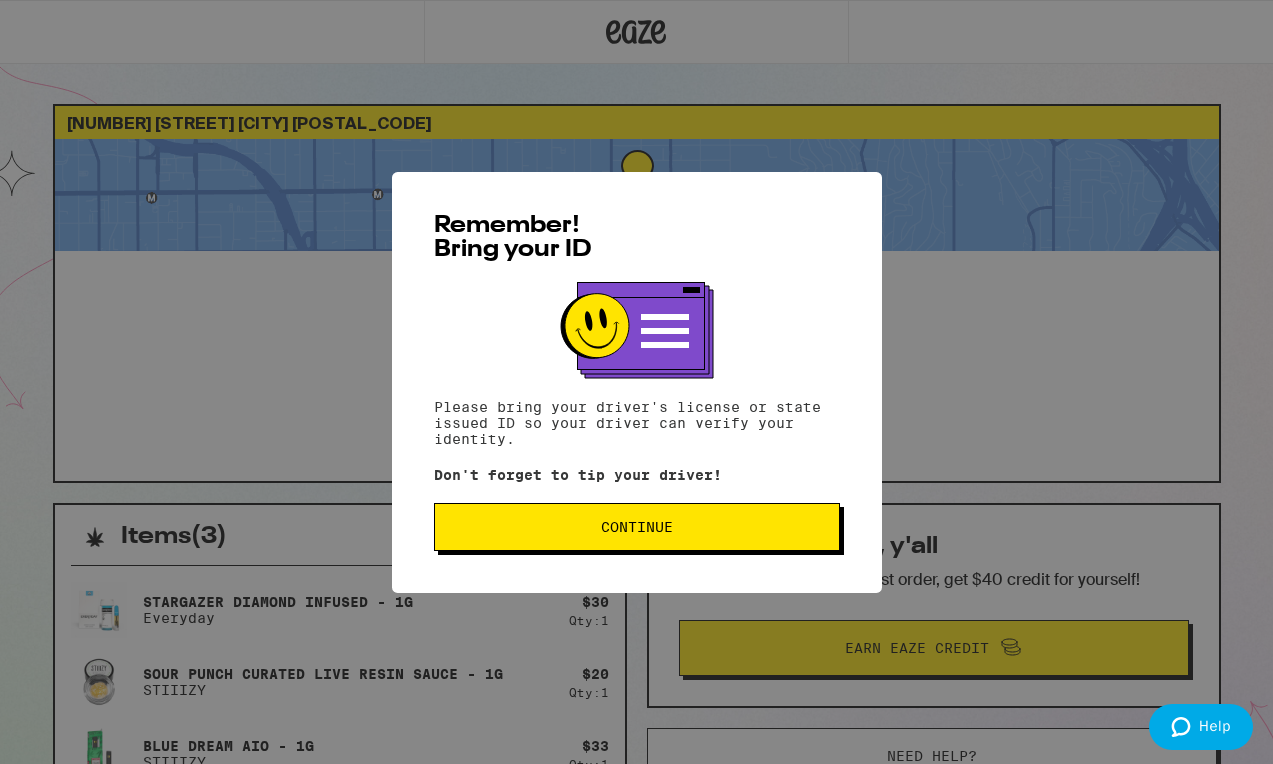 click on "Continue" at bounding box center (637, 527) 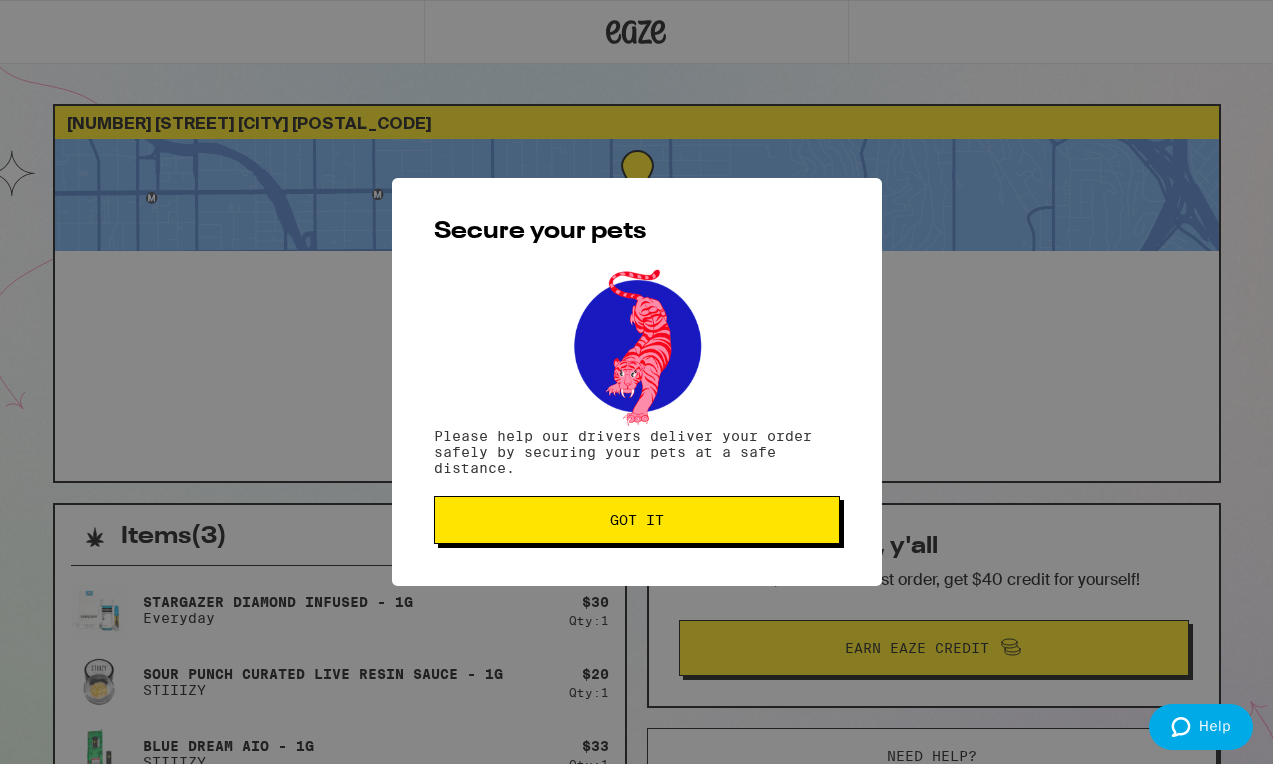 click on "Got it" at bounding box center [637, 520] 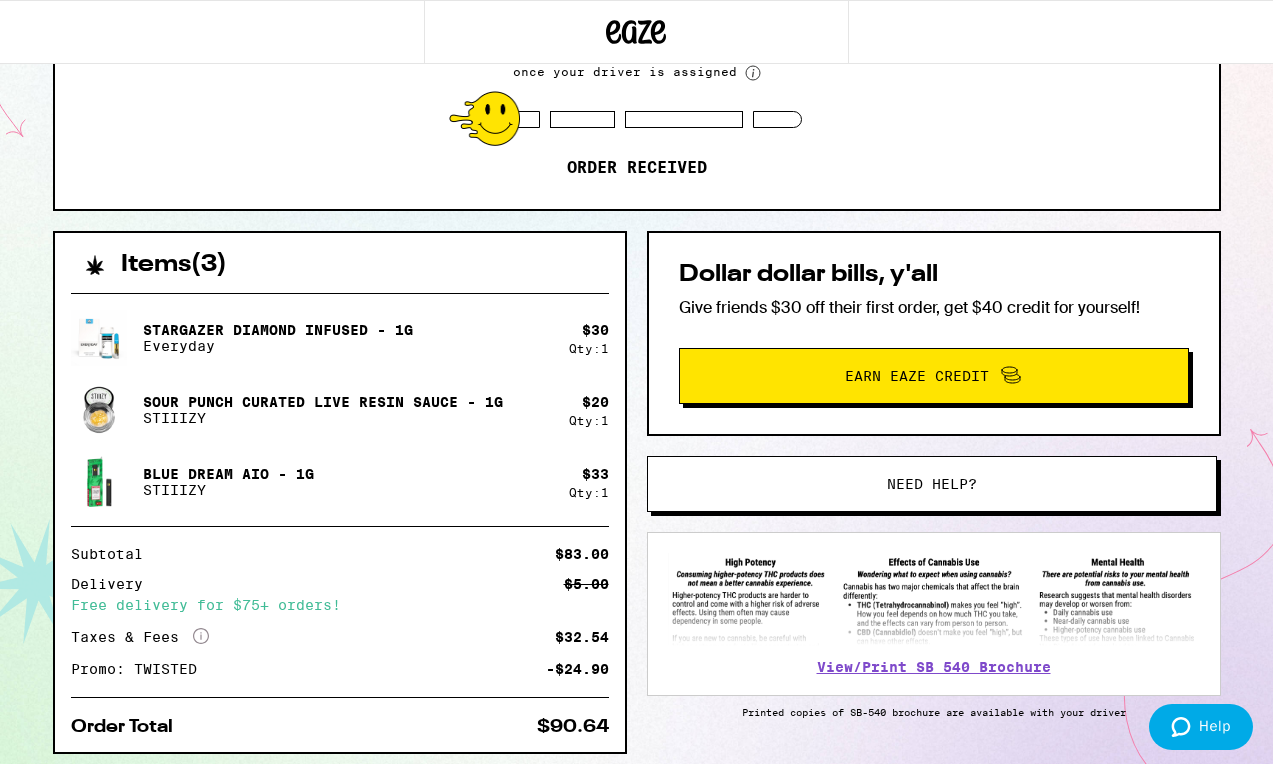 scroll, scrollTop: 270, scrollLeft: 0, axis: vertical 